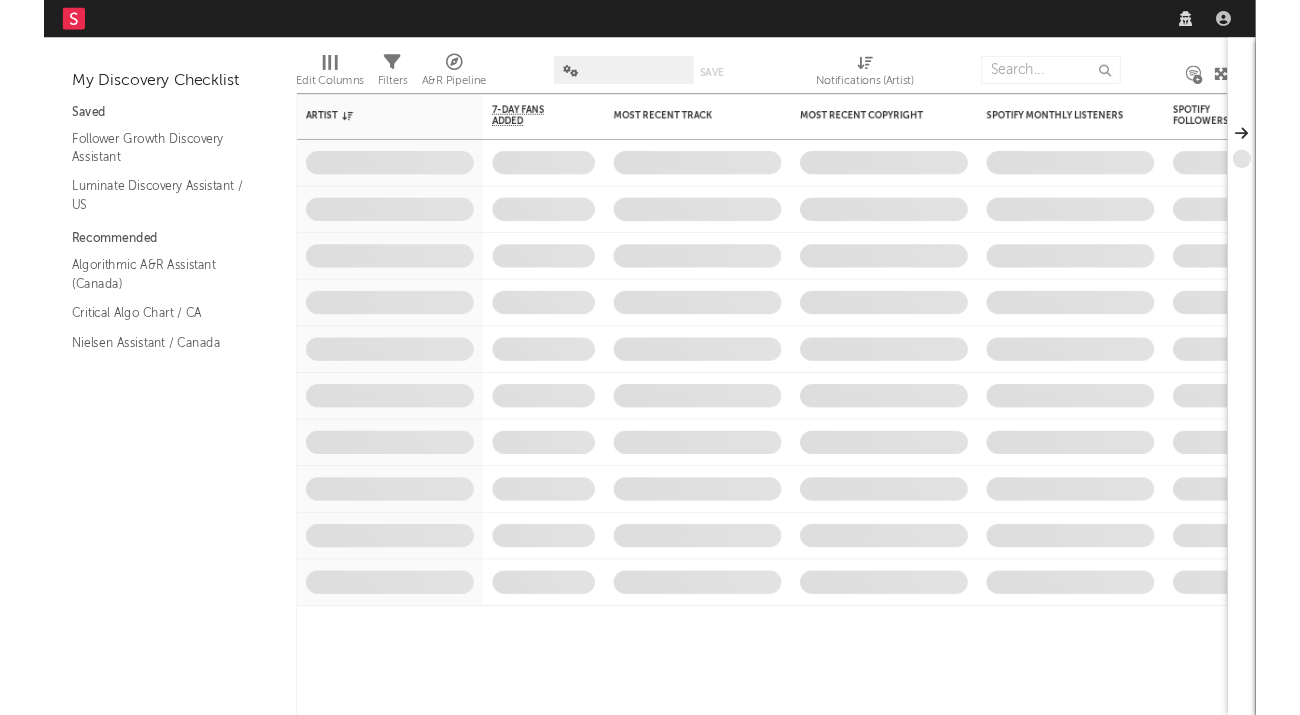 scroll, scrollTop: 0, scrollLeft: 0, axis: both 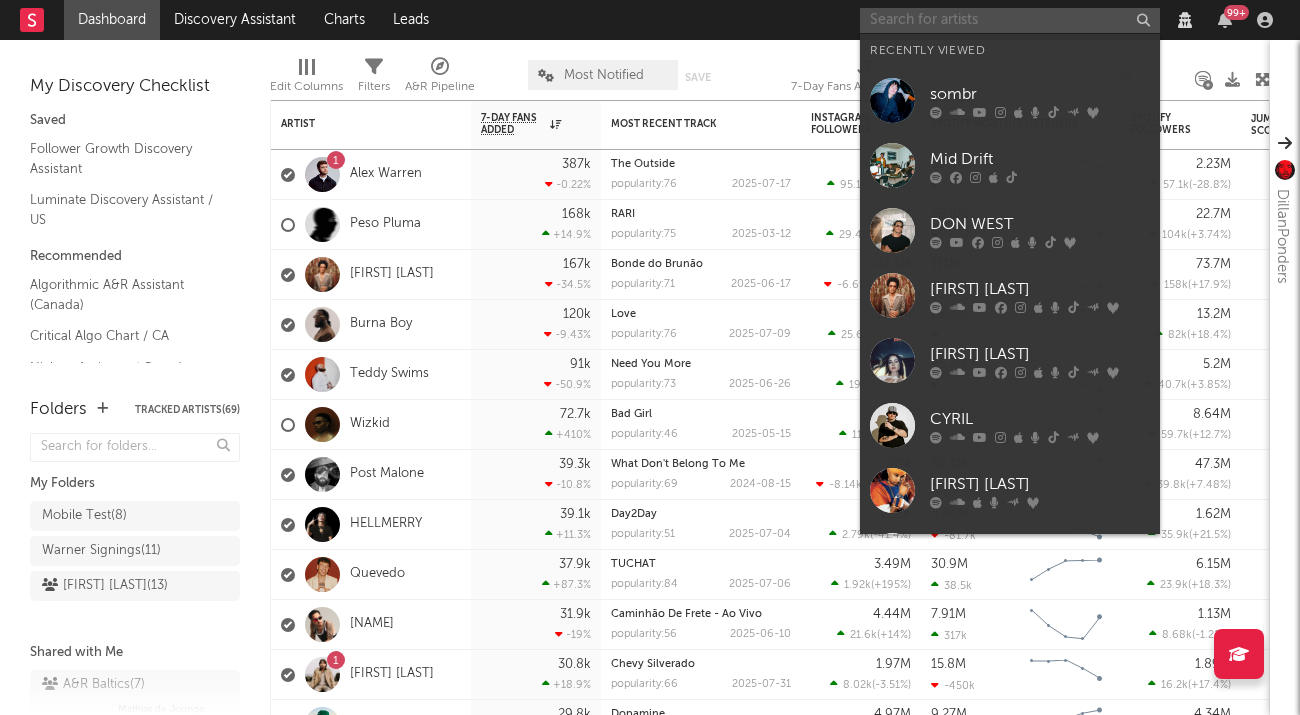 click at bounding box center [1010, 20] 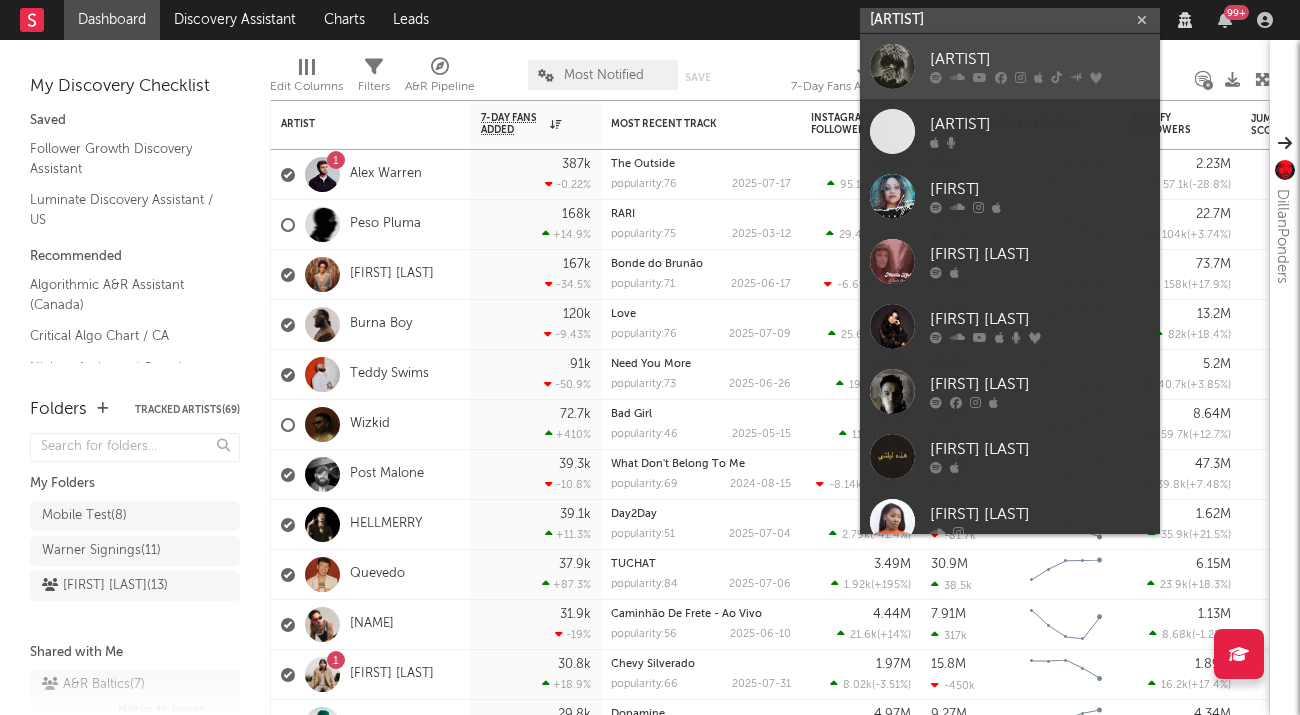 type on "[ARTIST]" 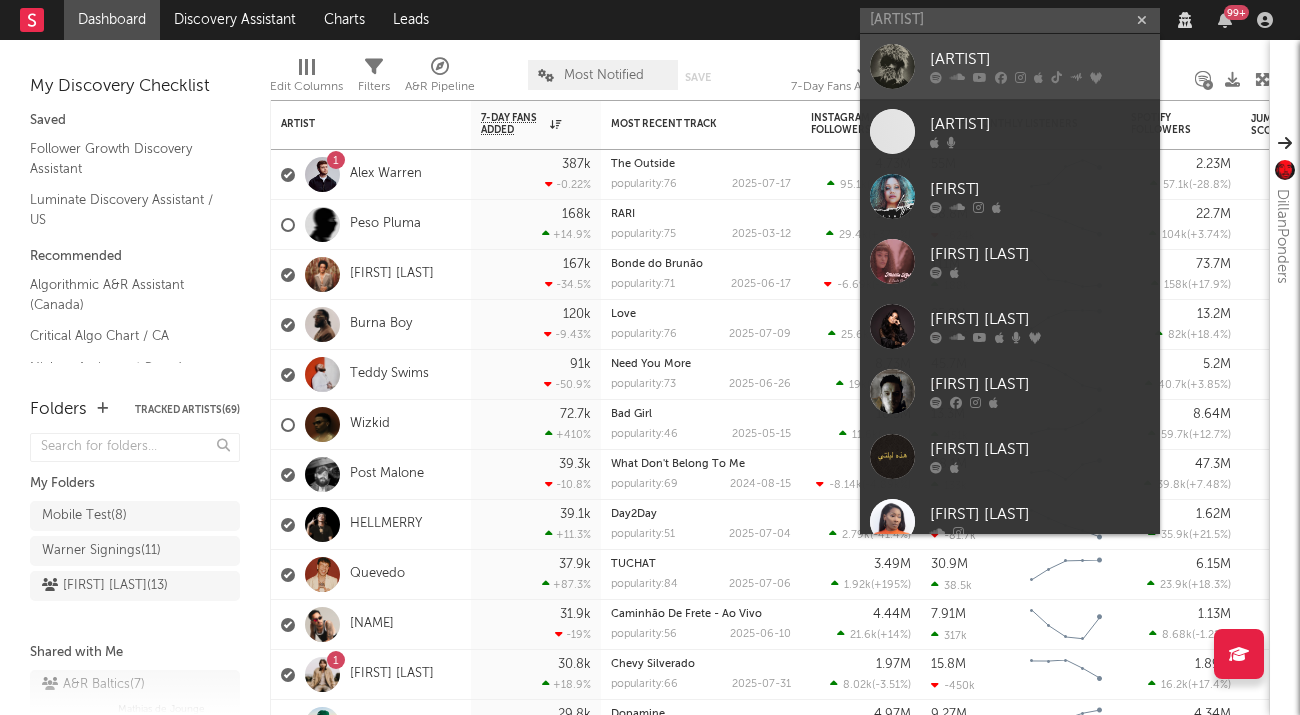 click on "[ARTIST]" at bounding box center (1040, 60) 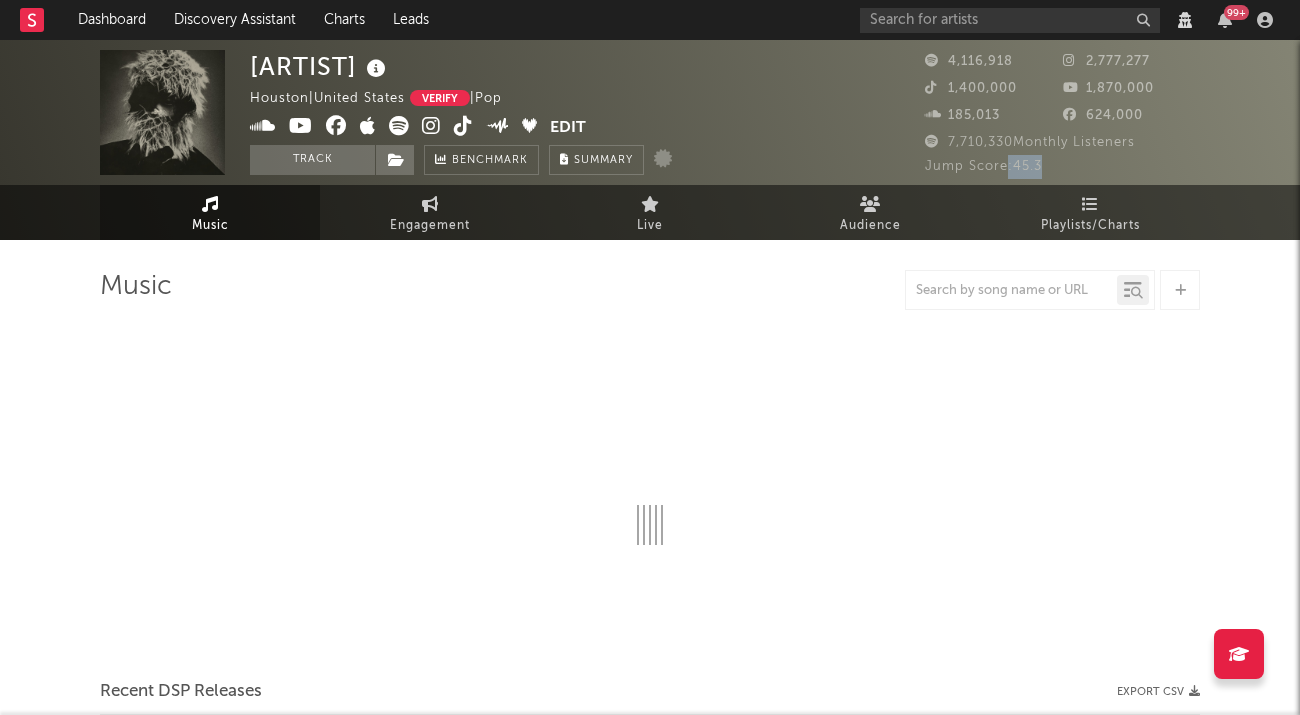 drag, startPoint x: 1008, startPoint y: 166, endPoint x: 1060, endPoint y: 166, distance: 52 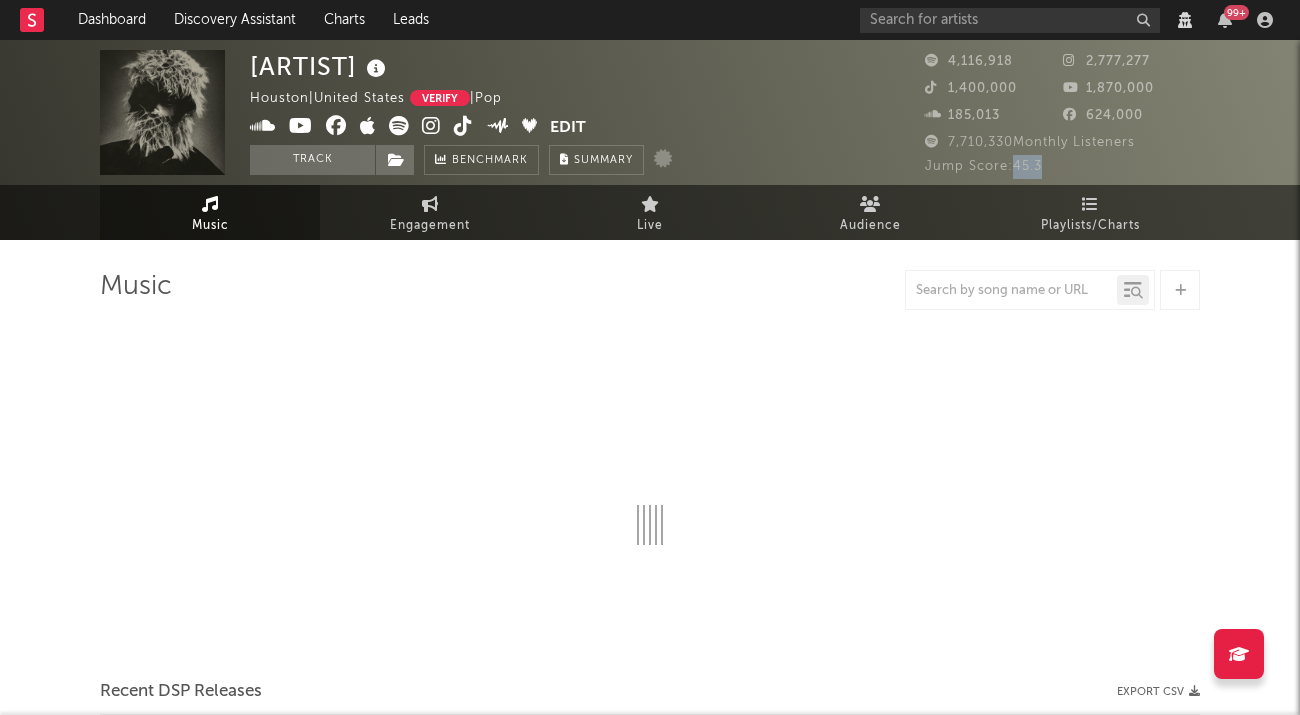 drag, startPoint x: 1018, startPoint y: 165, endPoint x: 1045, endPoint y: 165, distance: 27 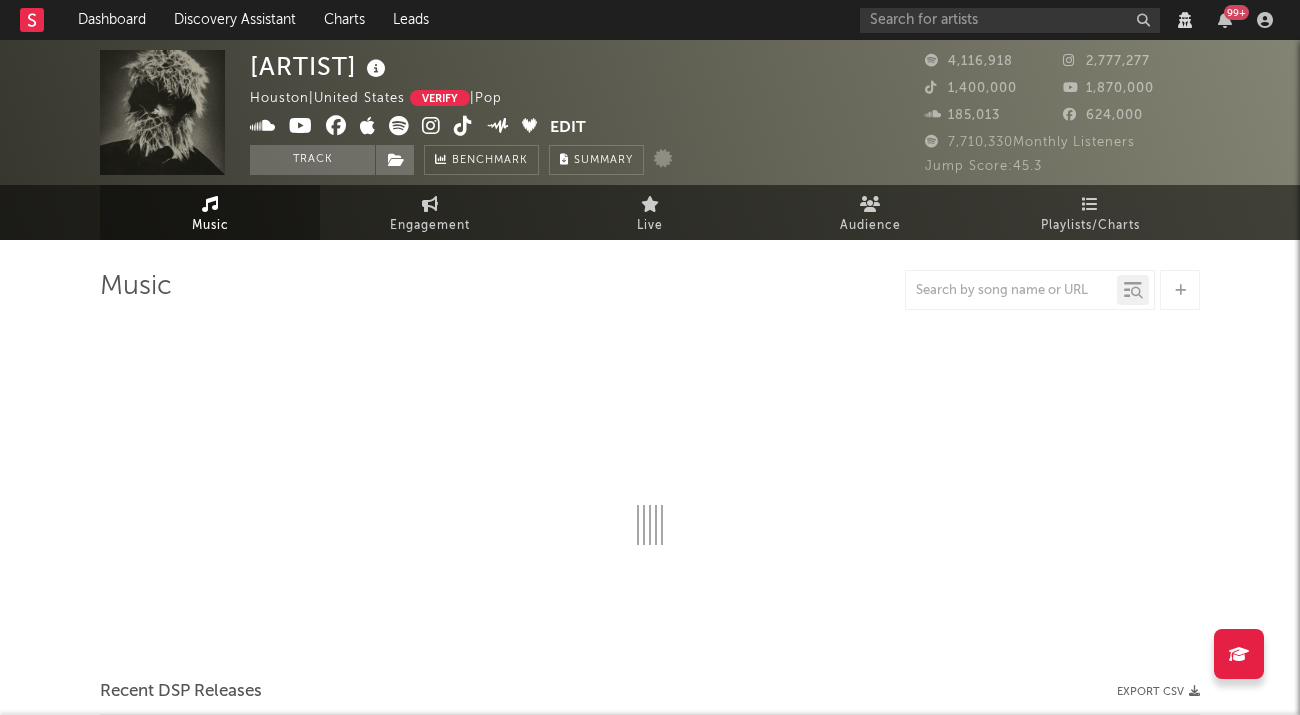 drag, startPoint x: 1038, startPoint y: 166, endPoint x: 1006, endPoint y: 166, distance: 32 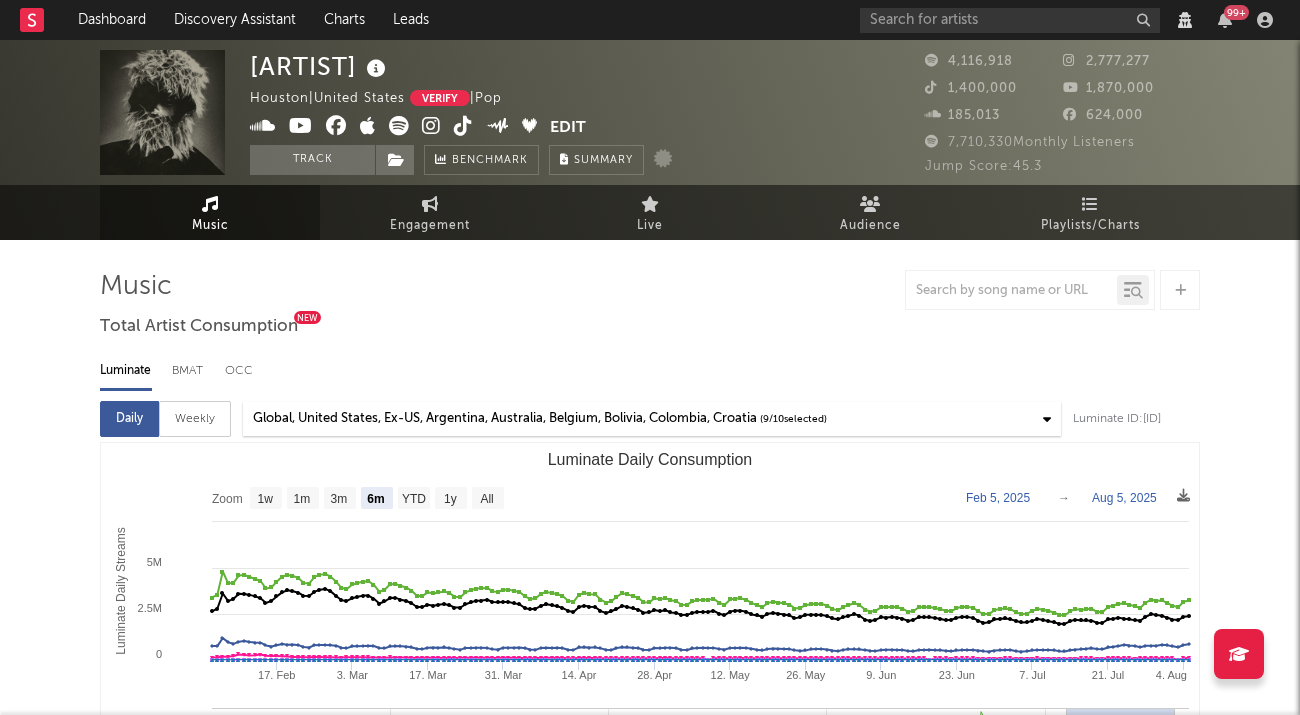 click on "Jump Score:  45.3" at bounding box center (983, 166) 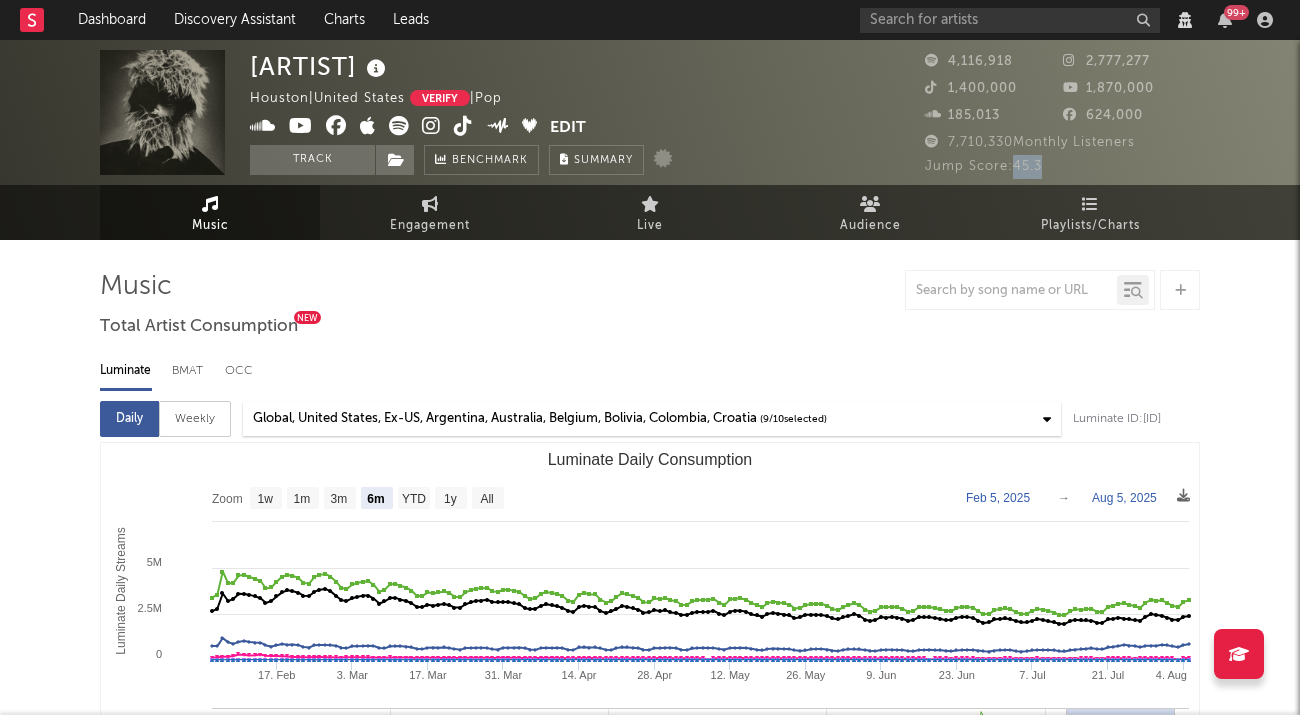 drag, startPoint x: 1017, startPoint y: 165, endPoint x: 1045, endPoint y: 165, distance: 28 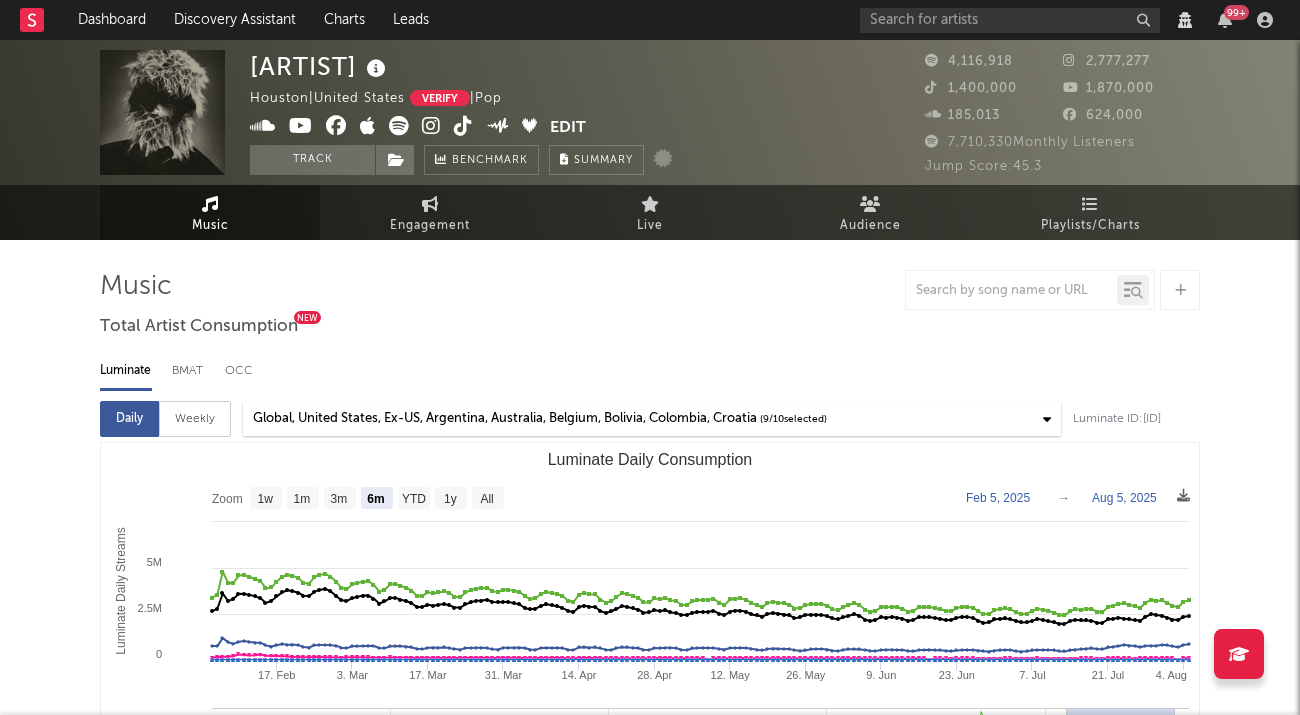 click on "Jump Score:  45.3" at bounding box center [1062, 167] 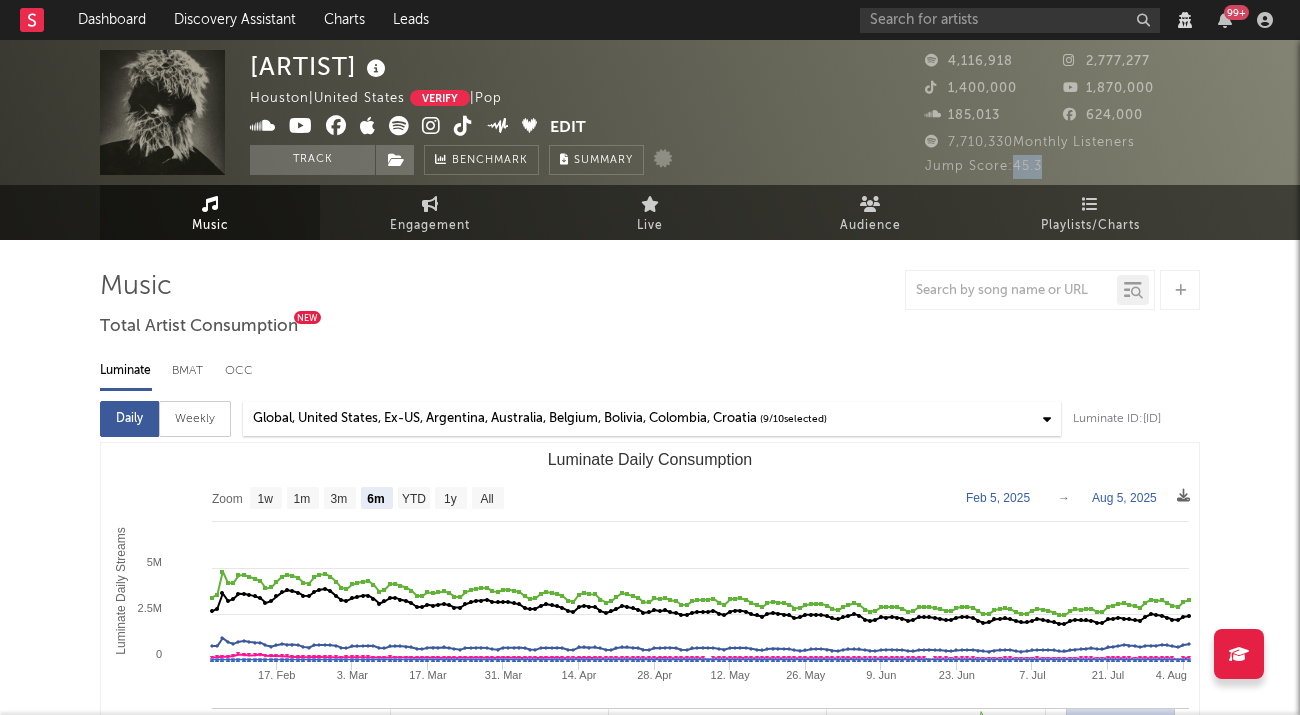drag, startPoint x: 1019, startPoint y: 163, endPoint x: 1054, endPoint y: 164, distance: 35.014282 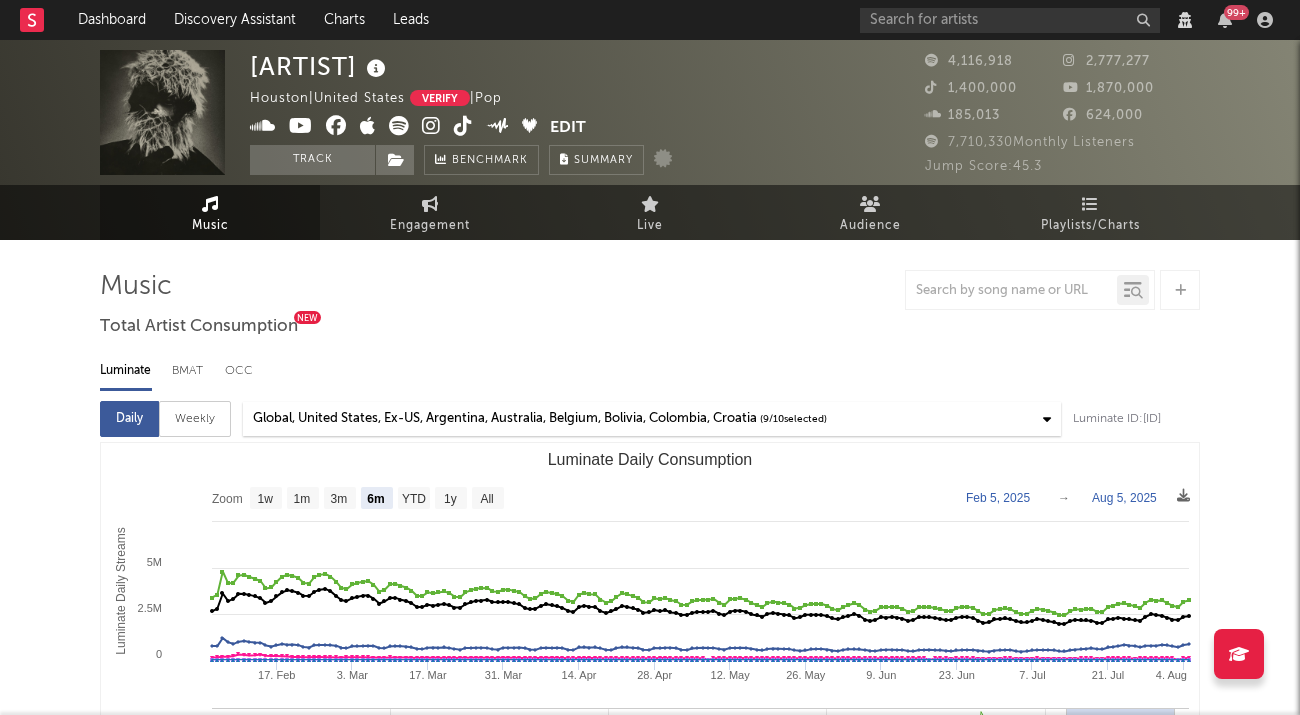 drag, startPoint x: 955, startPoint y: 58, endPoint x: 959, endPoint y: 68, distance: 10.770329 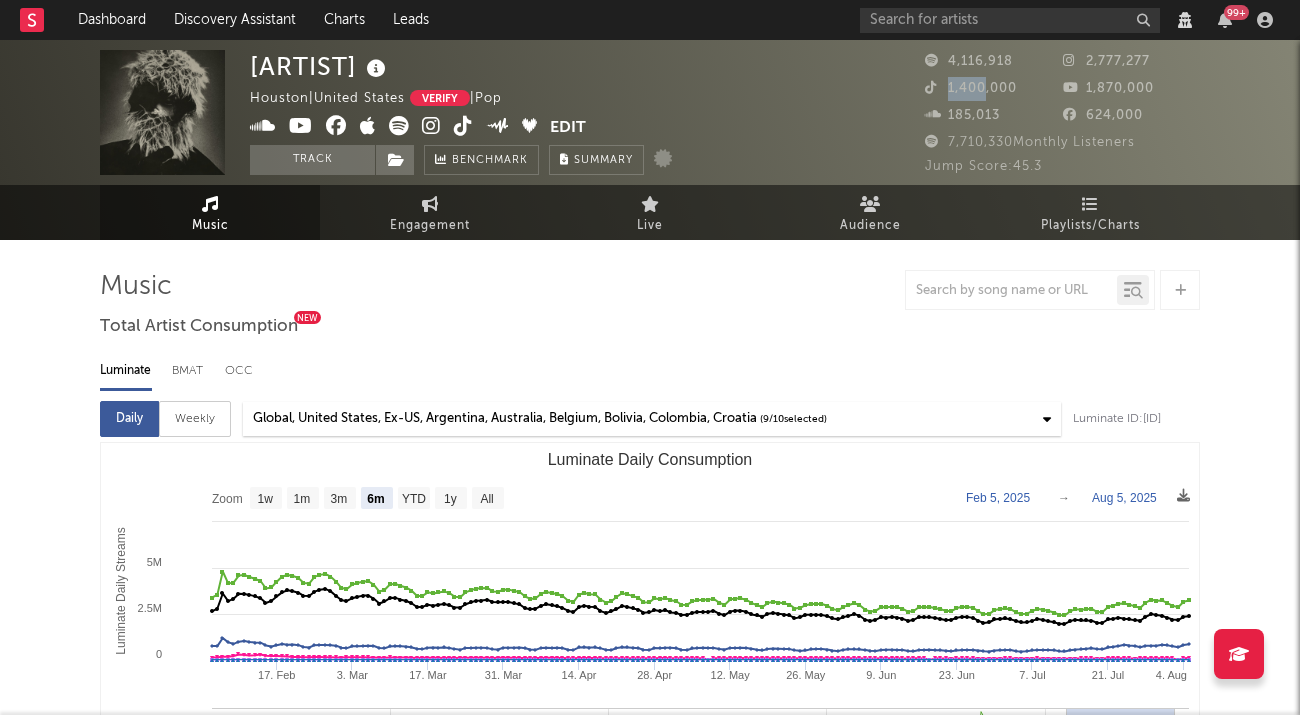 drag, startPoint x: 943, startPoint y: 85, endPoint x: 982, endPoint y: 84, distance: 39.012817 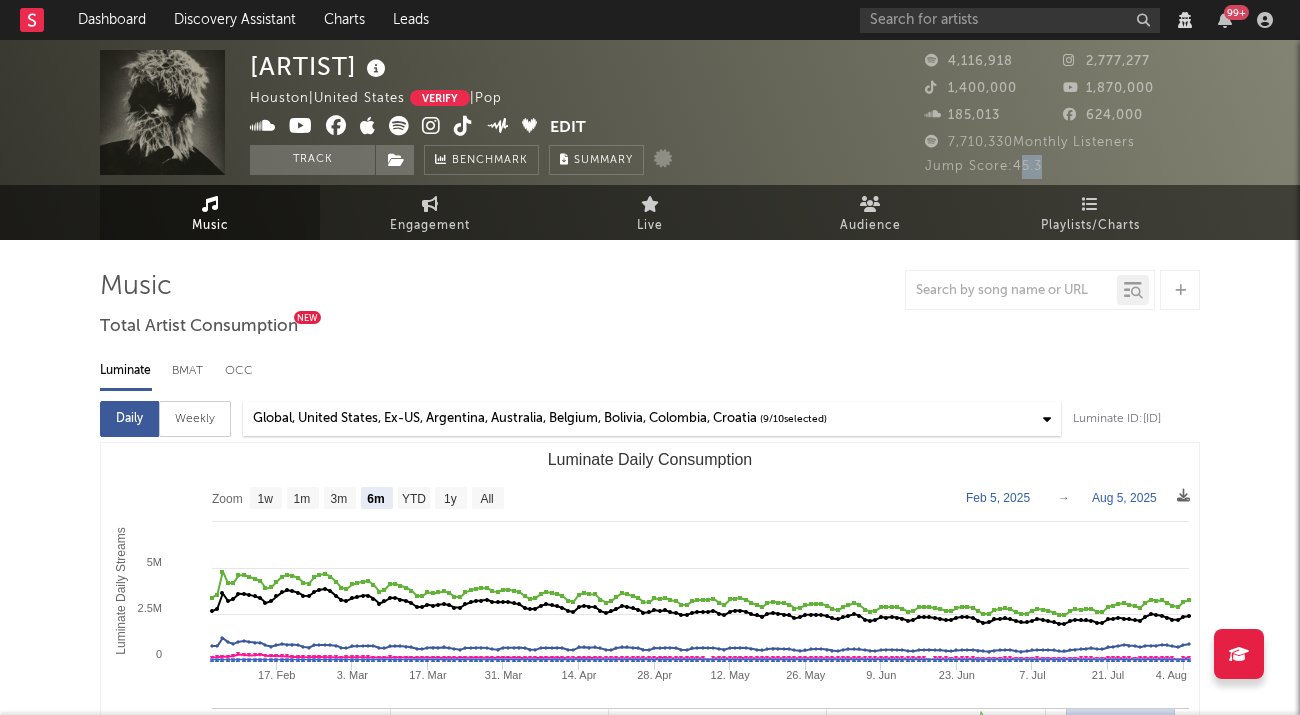 drag, startPoint x: 1023, startPoint y: 166, endPoint x: 1046, endPoint y: 164, distance: 23.086792 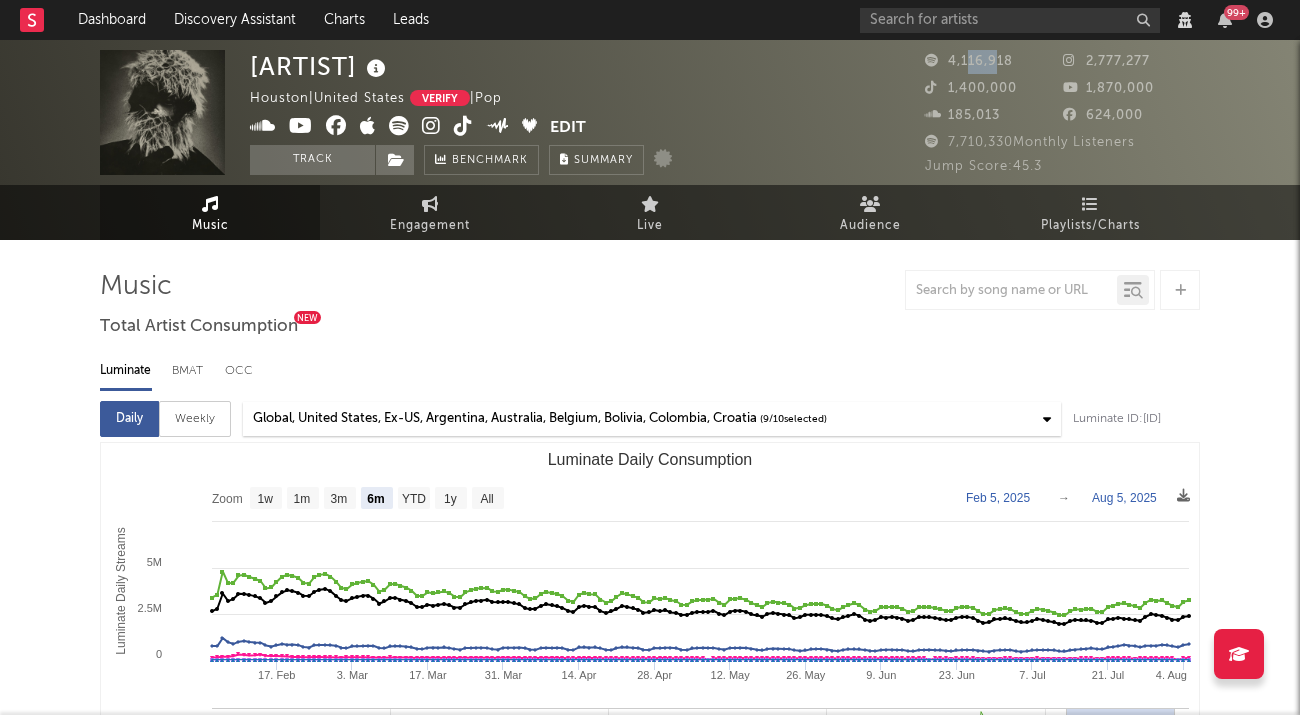 drag, startPoint x: 965, startPoint y: 56, endPoint x: 998, endPoint y: 57, distance: 33.01515 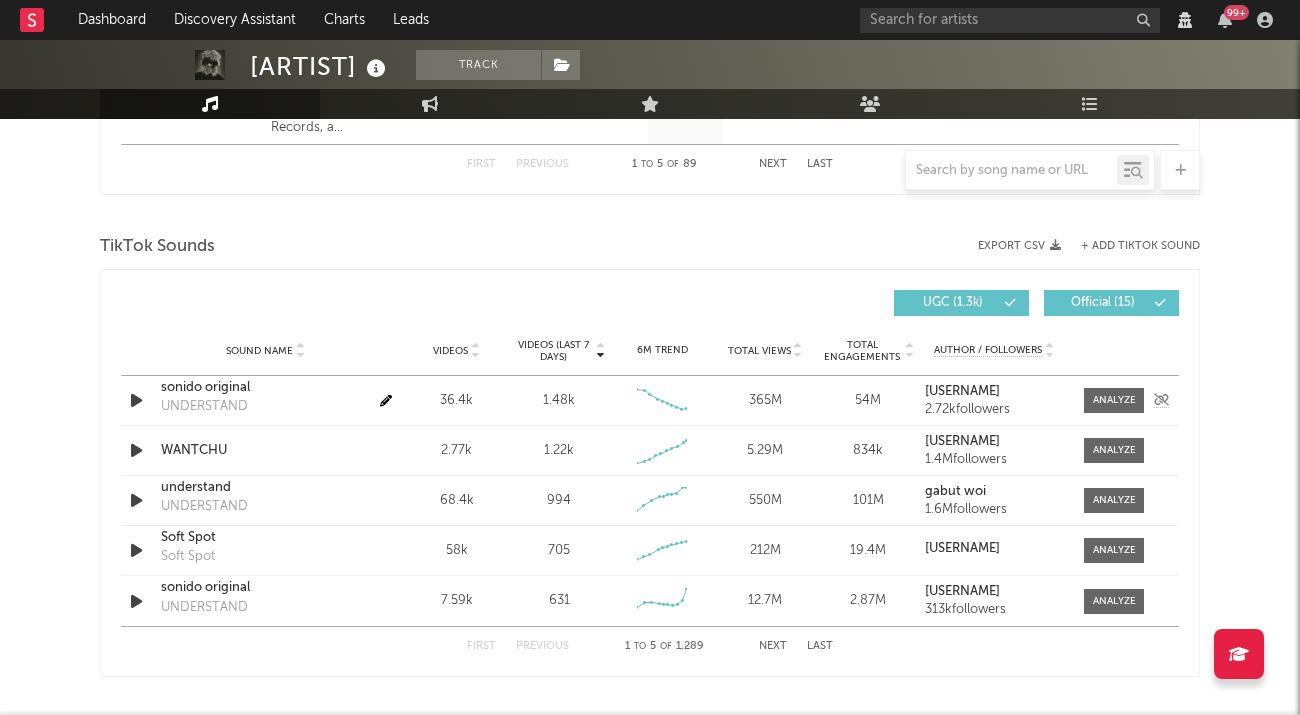 scroll, scrollTop: 1302, scrollLeft: 0, axis: vertical 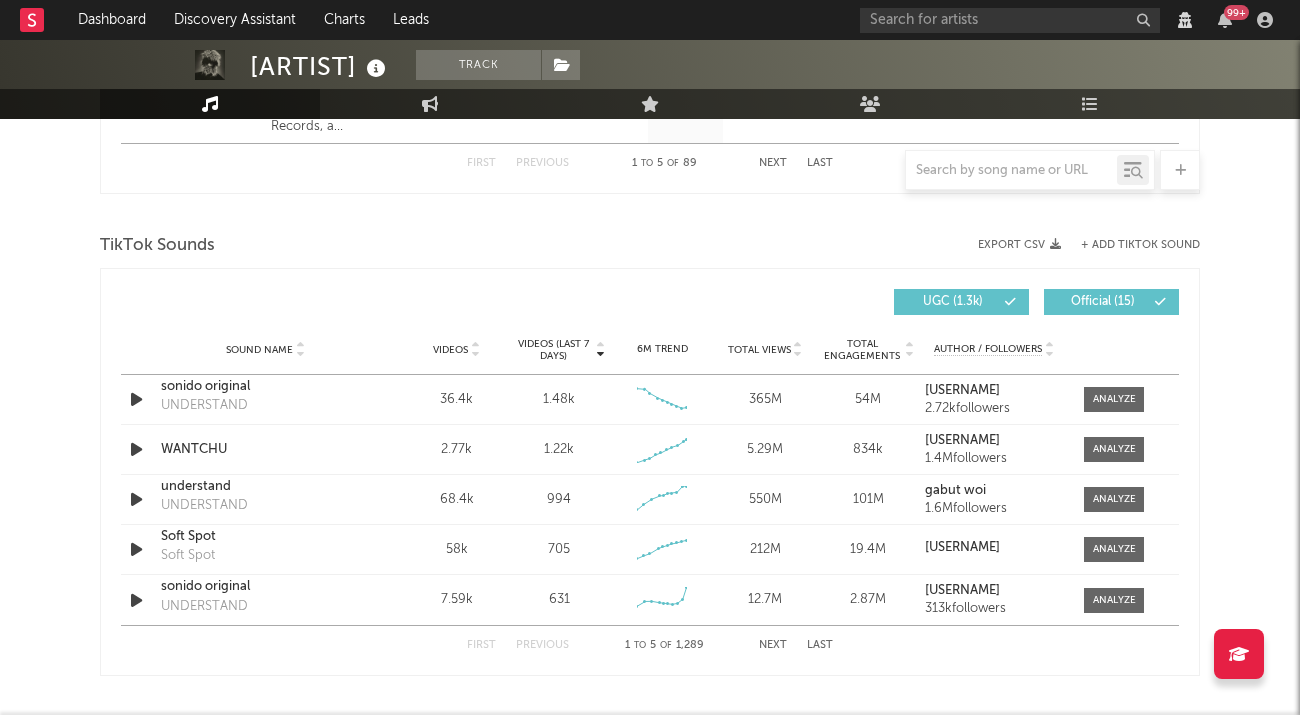 click on "Videos (last 7 days)" at bounding box center [553, 350] 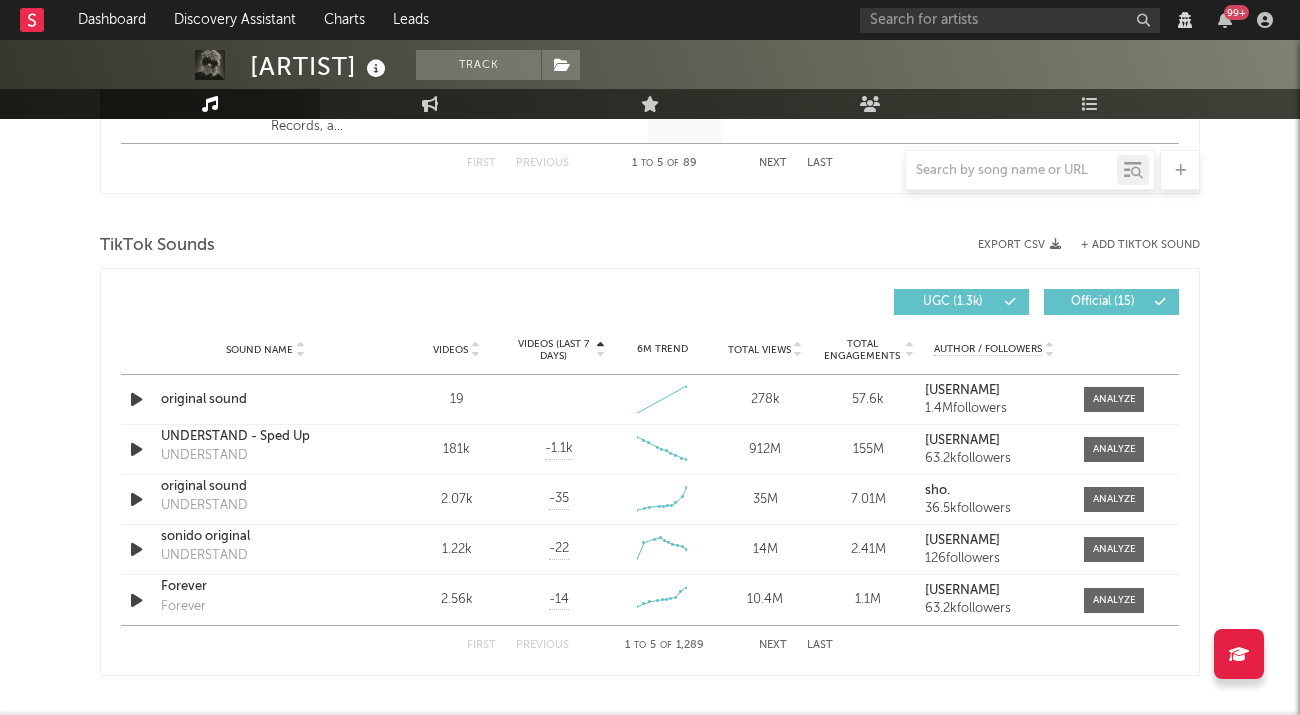click on "Videos (last 7 days)" at bounding box center (553, 350) 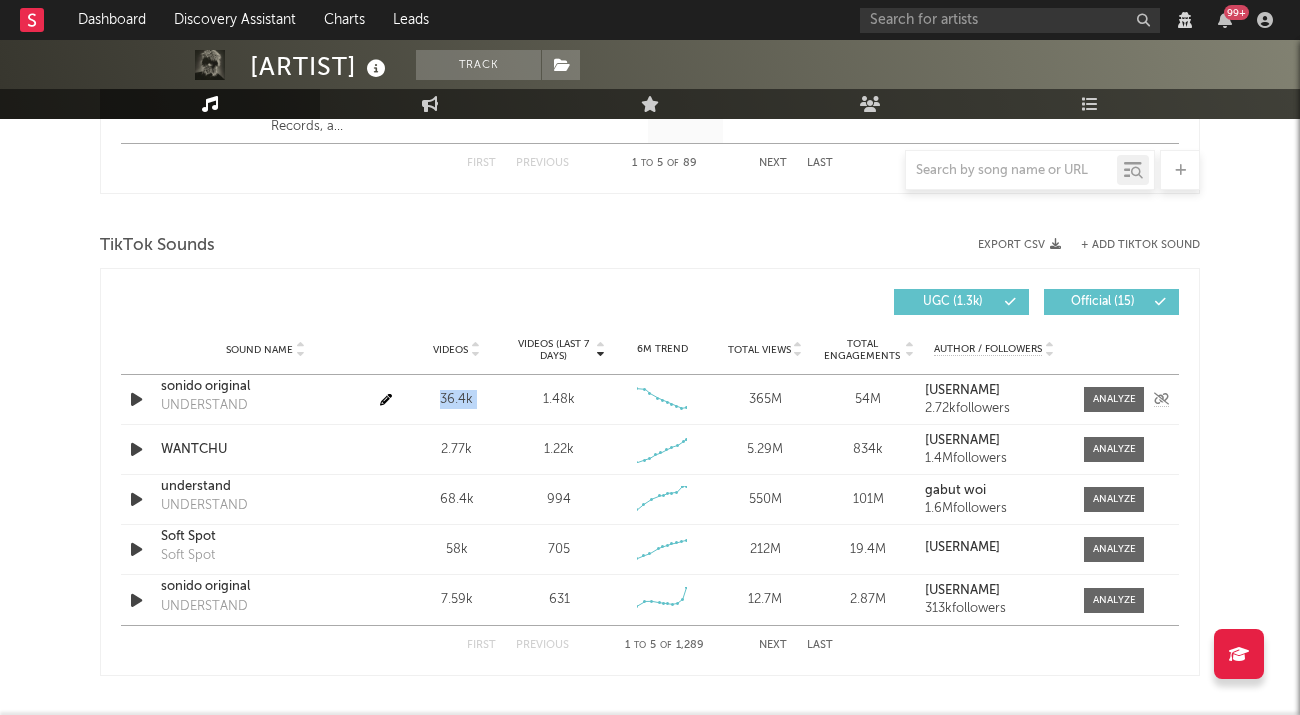 drag, startPoint x: 437, startPoint y: 401, endPoint x: 536, endPoint y: 403, distance: 99.0202 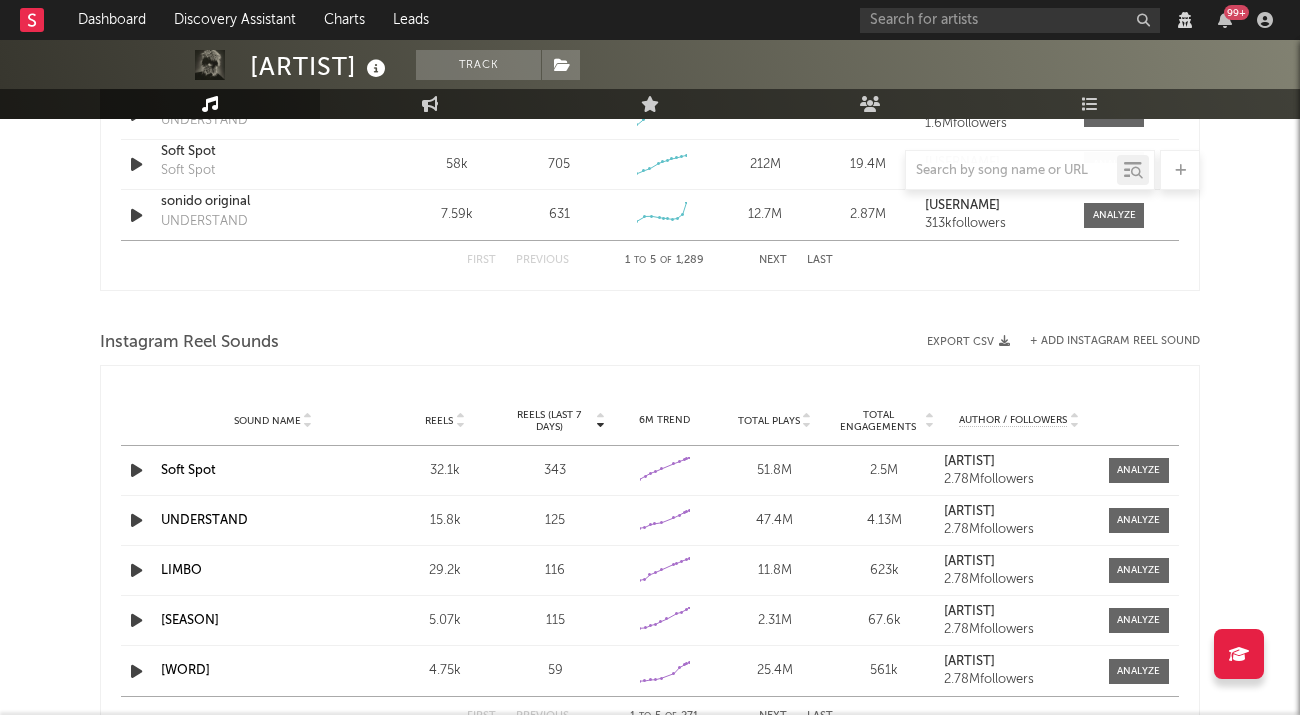 scroll, scrollTop: 1688, scrollLeft: 0, axis: vertical 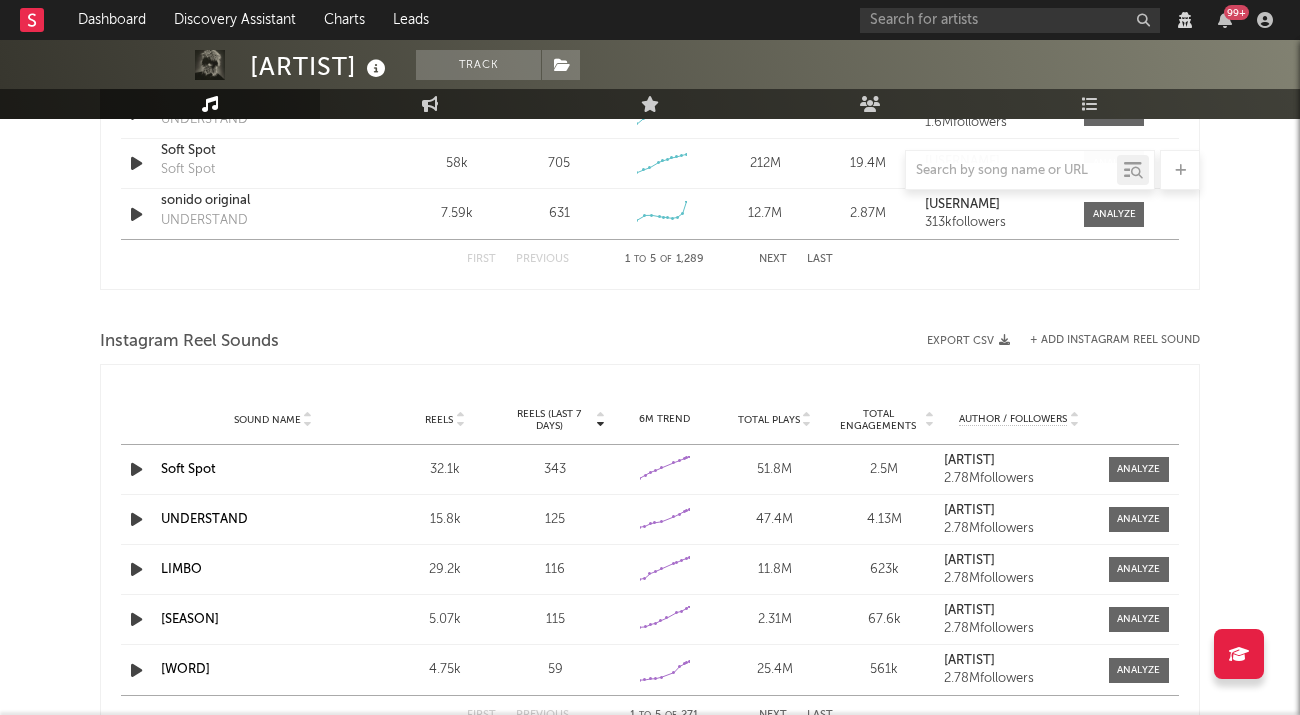click on "Reels (last 7 days)" at bounding box center (549, 420) 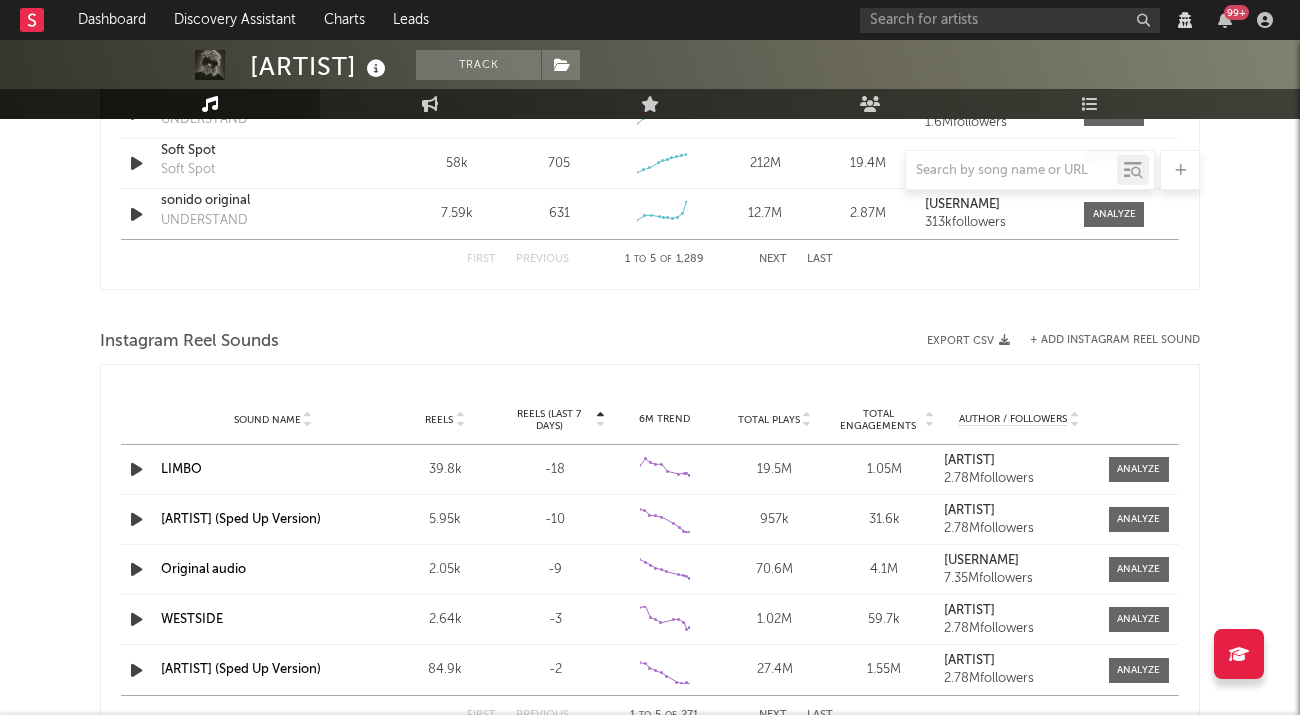 select on "View all" 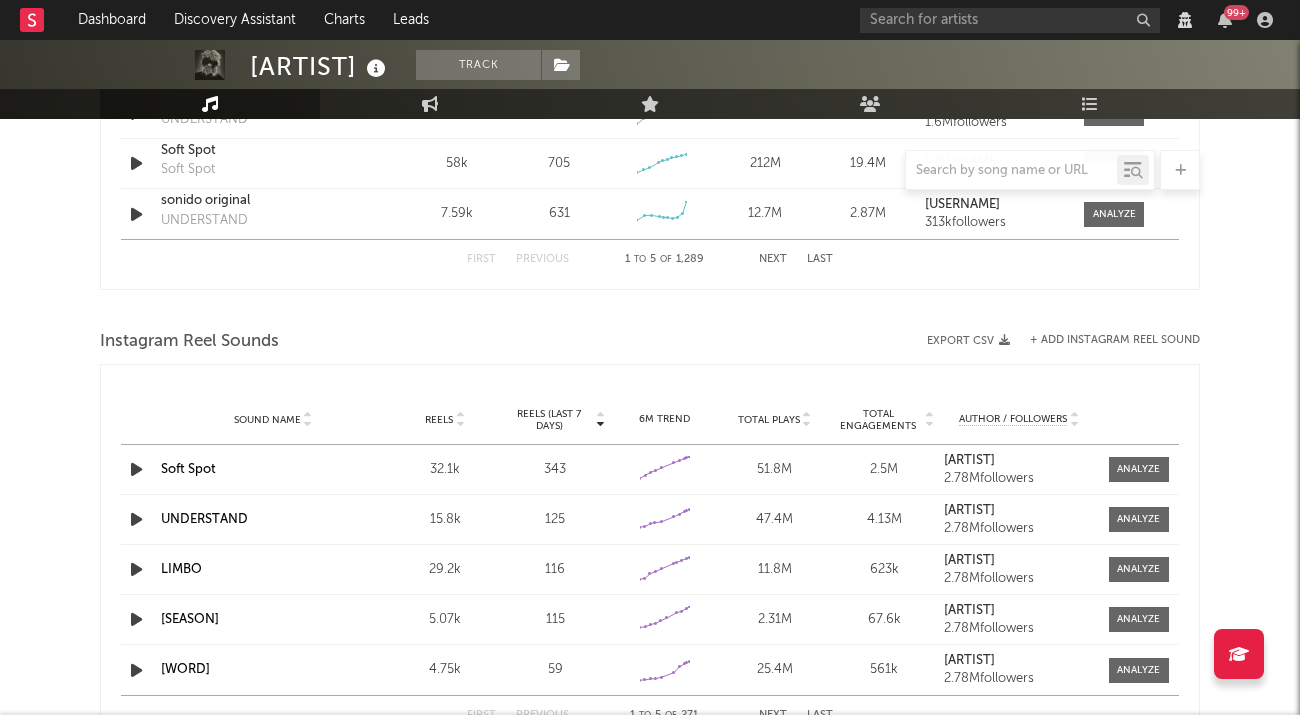 click on "Reels" at bounding box center (439, 420) 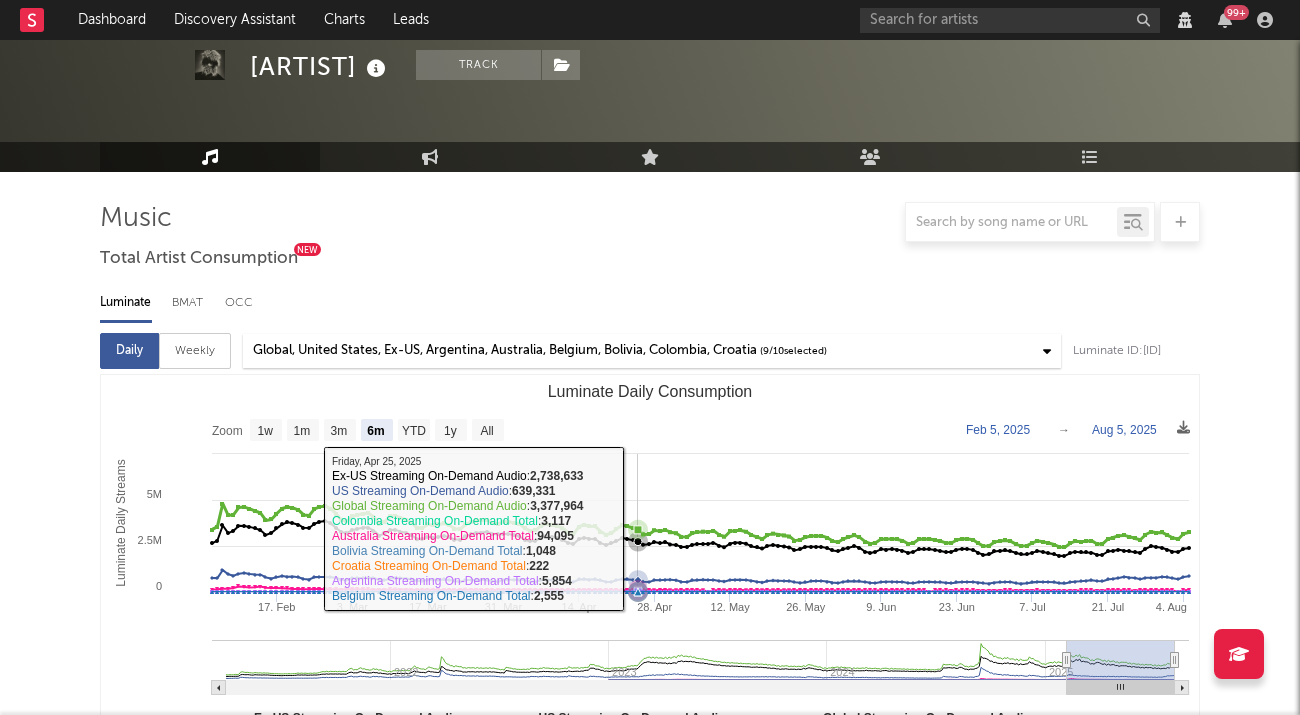 scroll, scrollTop: 0, scrollLeft: 0, axis: both 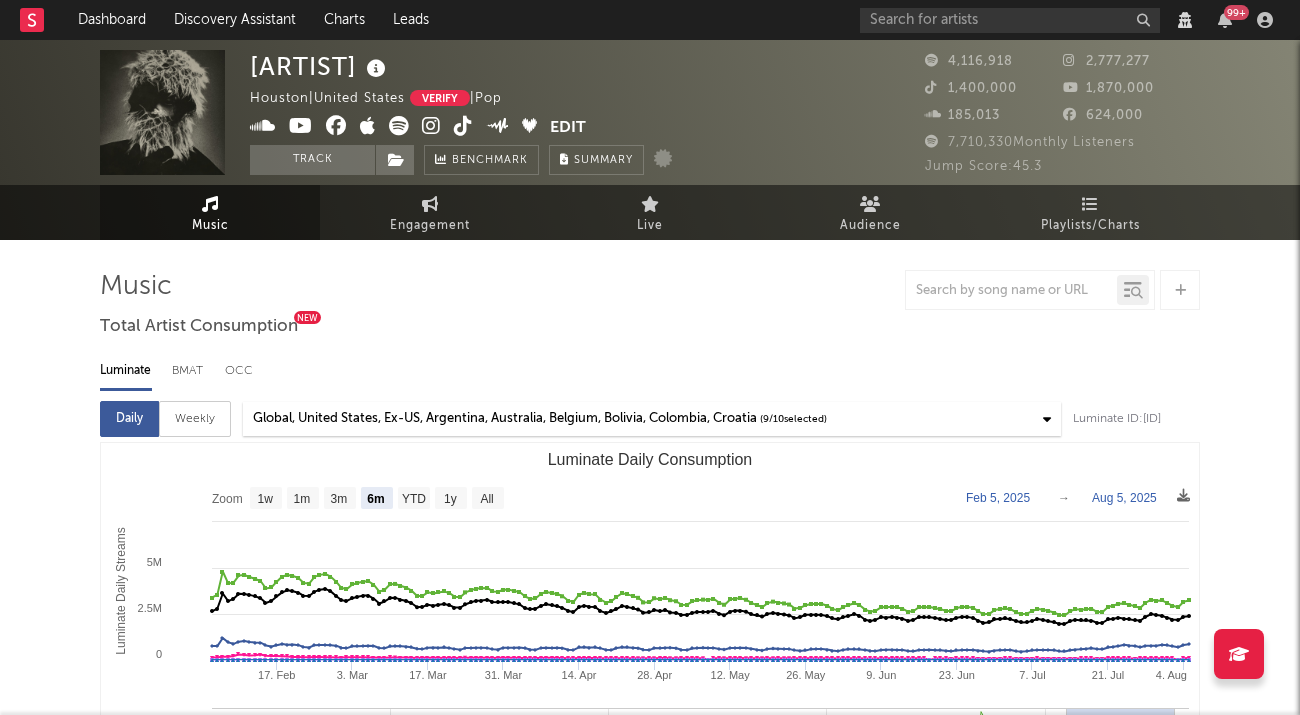 click on "Music Total Artist Consumption New Luminate BMAT OCC Daily Weekly Global, [COUNTRY], Ex-US, Argentina, Australia, Belgium, Bolivia, Colombia, Croatia ( 9 / 10  selected) Luminate ID:  [ID] Zoom 1w 1m 3m 6m YTD 1y All 2025-02-05 2025-08-05 Created with Highcharts 10.3.3 Luminate Daily Streams Luminate Daily Consumption 17. Feb 3. Mar 17. Mar 31. Mar 14. Apr 28. Apr 12. May 26. May 9. Jun 23. Jun 7. Jul 21. Jul 4. Aug 2022 2023 2024 2025 0 5M 2.5M 7.5M Zoom 1w 1m 3m 6m YTD 1y All Feb  5, [YEAR] → Aug  5, [YEAR] Ex-US Streaming On-Demand Audio US Streaming On-Demand Audio Global Streaming On-Demand Audio Colombia Streaming On-Demand Total Australia Streaming On-Demand Total Bolivia Streaming On-Demand Total Croatia Streaming On-Demand Total Argentina Streaming On-Demand Total Belgium Streaming On-Demand Total Friday, Apr 25, [YEAR] ​ Ex-US Streaming On-Demand Audio :  [NUMBER] ​ US Streaming On-Demand Audio :  [NUMBER] ​ Global Streaming On-Demand Audio :  [NUMBER] ​ :  [NUMBER] ​ :" at bounding box center (650, 1861) 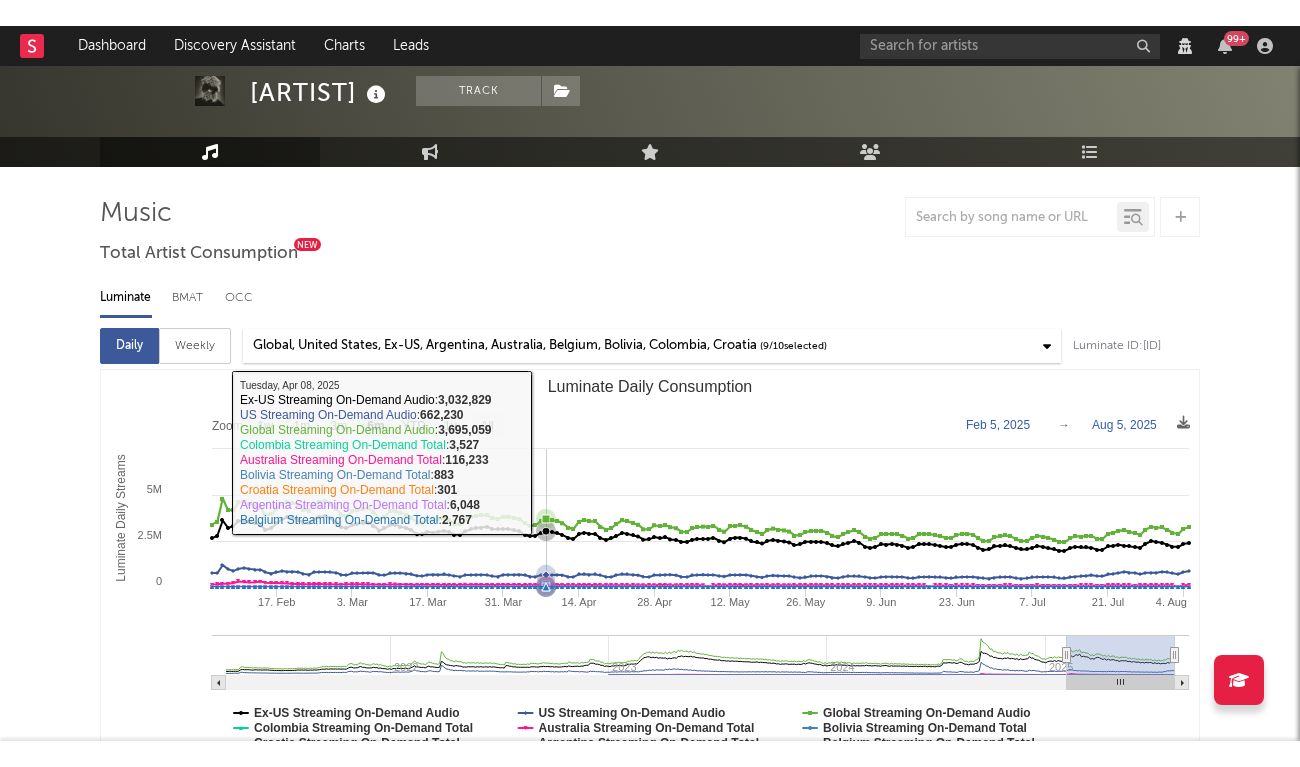 scroll, scrollTop: 117, scrollLeft: 0, axis: vertical 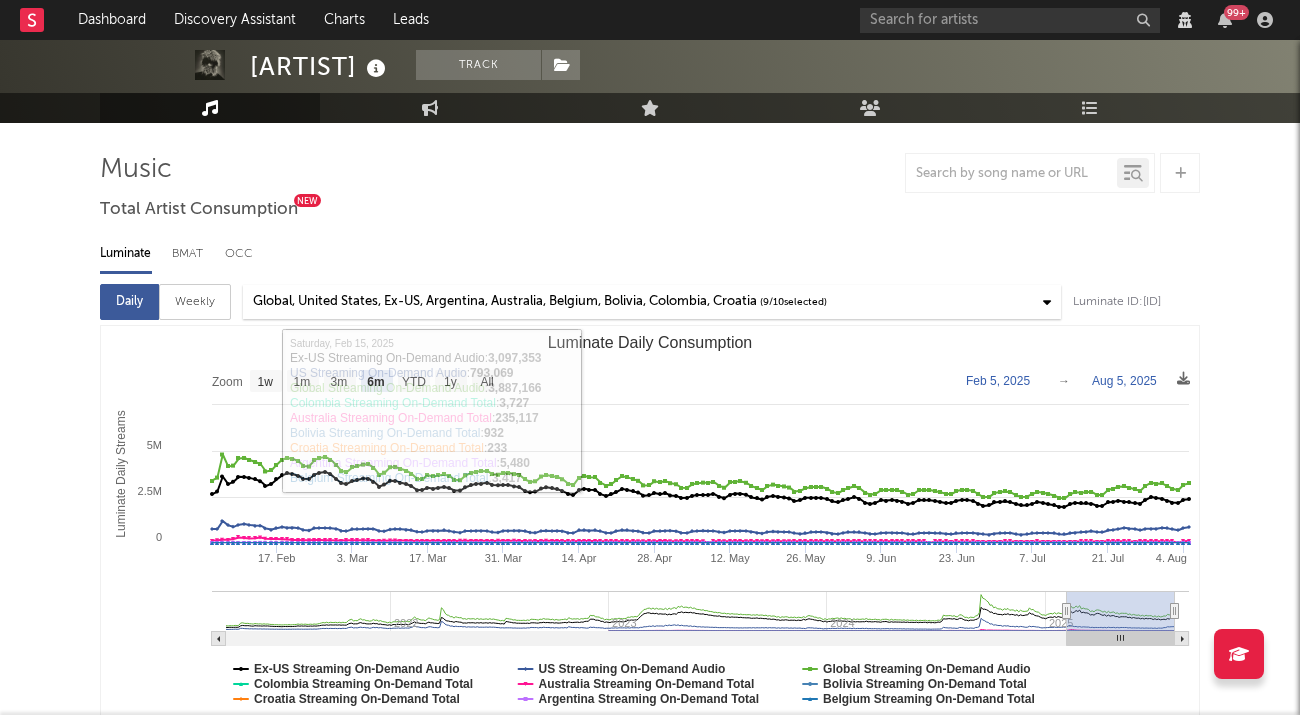 drag, startPoint x: 591, startPoint y: 234, endPoint x: 450, endPoint y: 349, distance: 181.95055 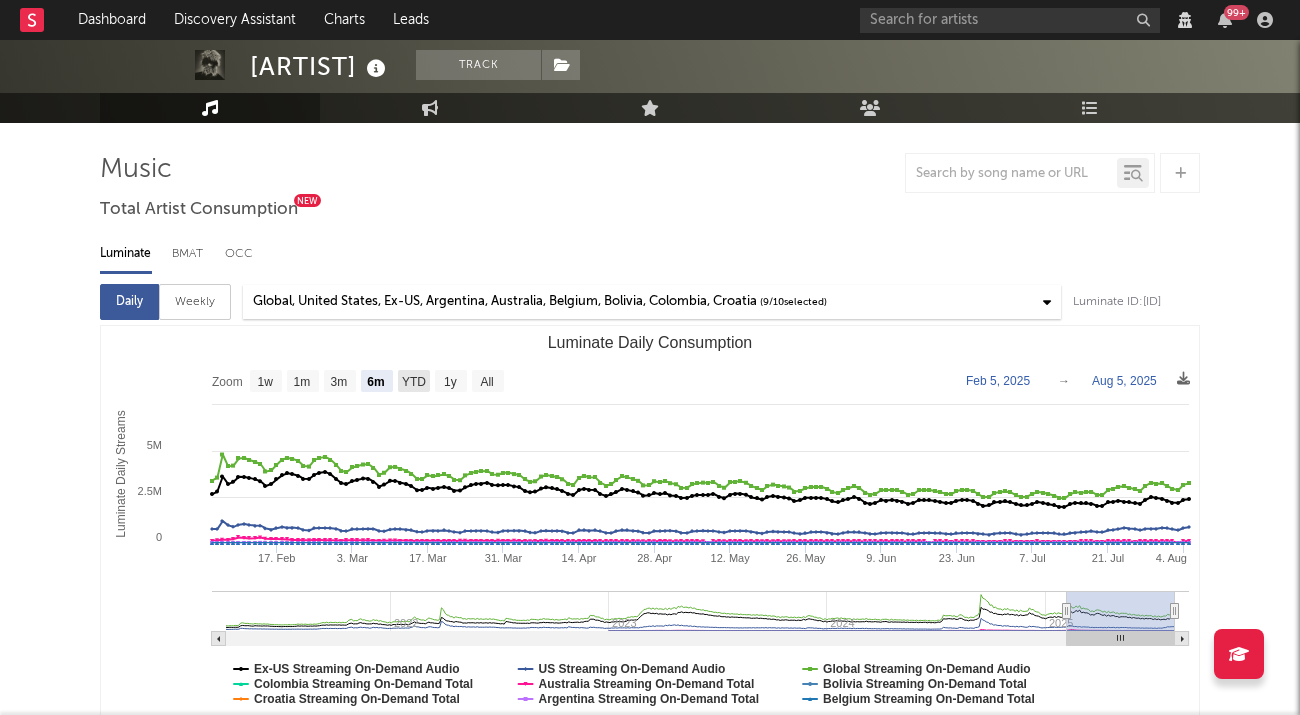 click on "YTD" 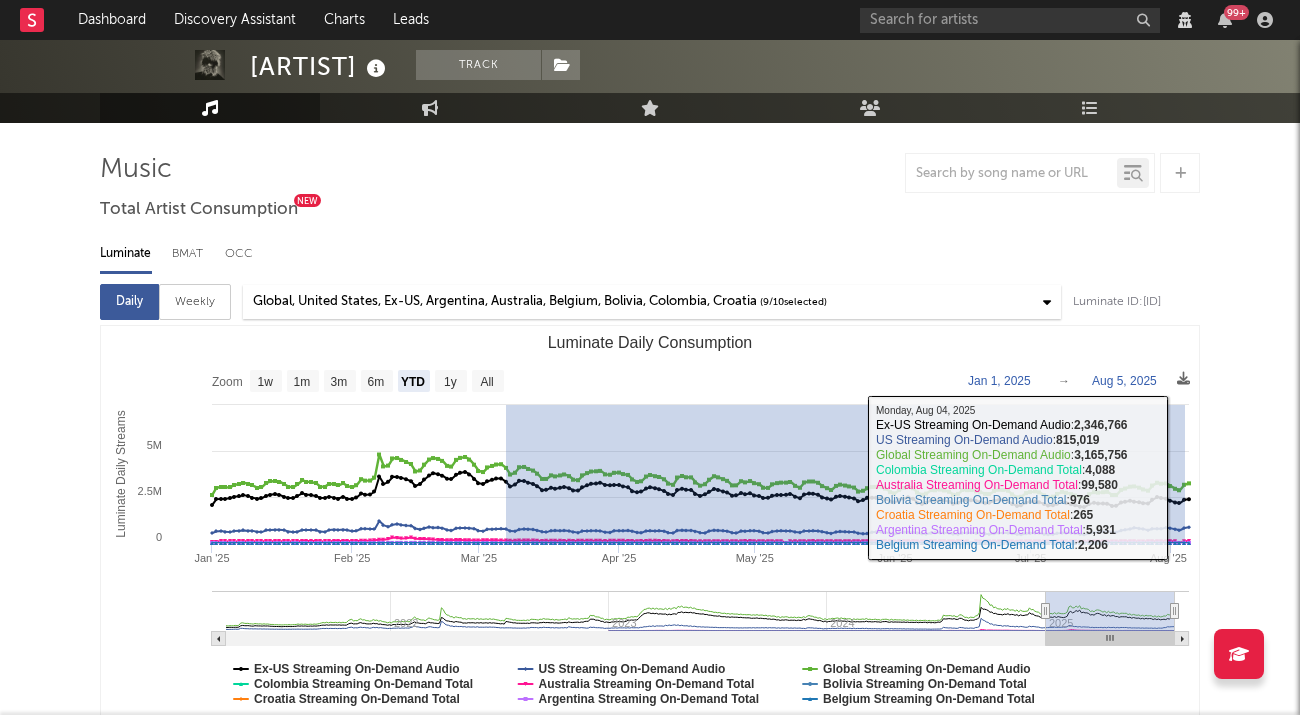 drag, startPoint x: 508, startPoint y: 478, endPoint x: 1230, endPoint y: 471, distance: 722.03394 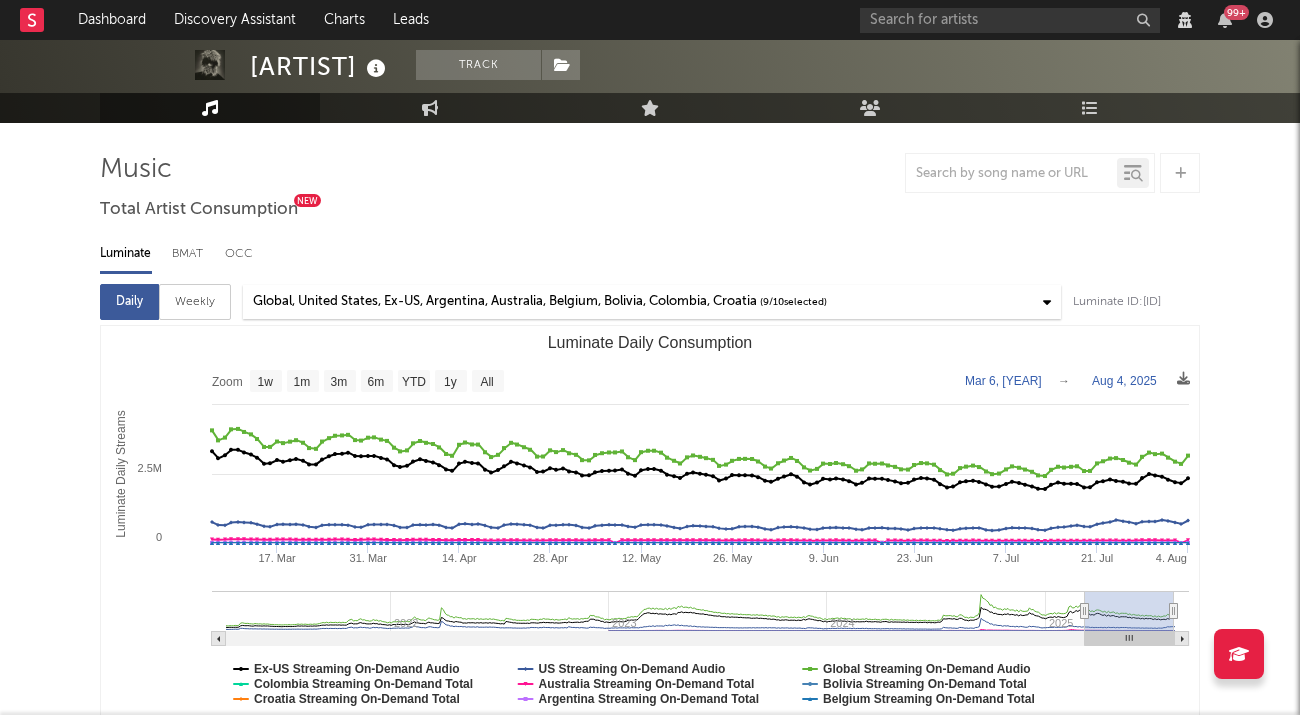 drag, startPoint x: 568, startPoint y: 207, endPoint x: 560, endPoint y: 185, distance: 23.409399 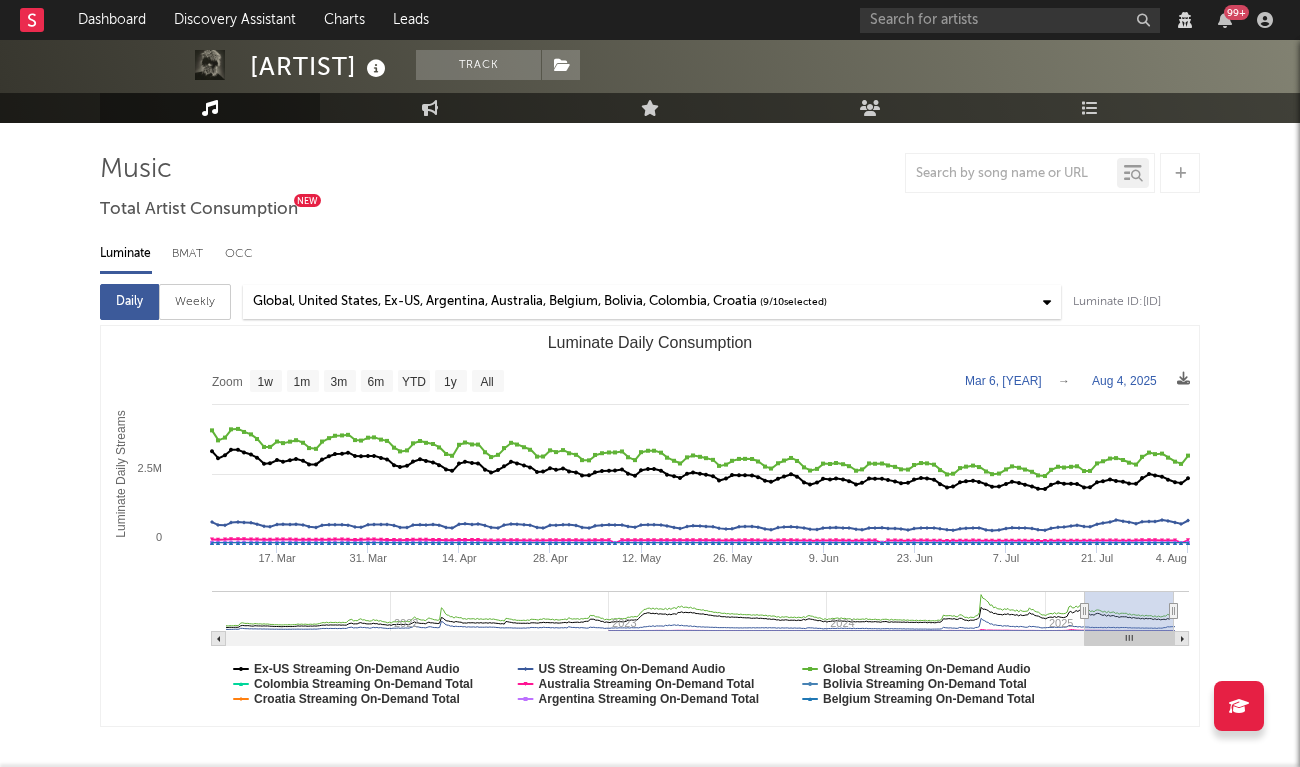 click on "Luminate BMAT OCC" at bounding box center (650, 254) 